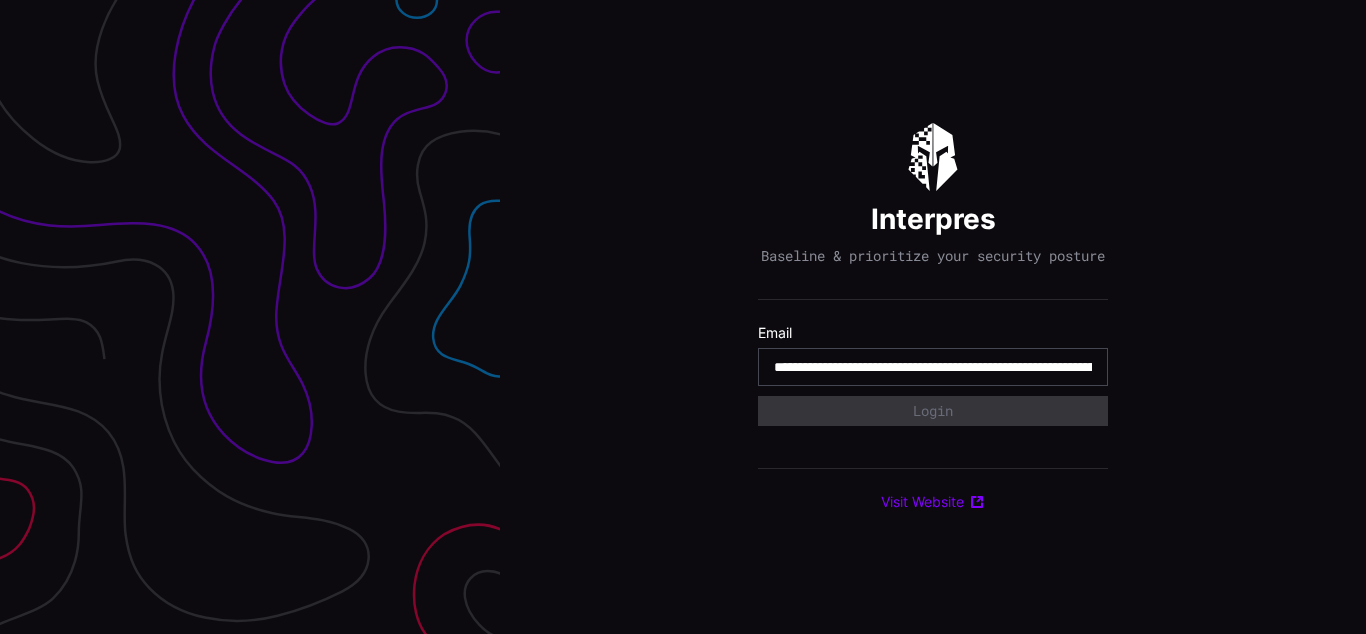 click on "**********" at bounding box center (933, 367) 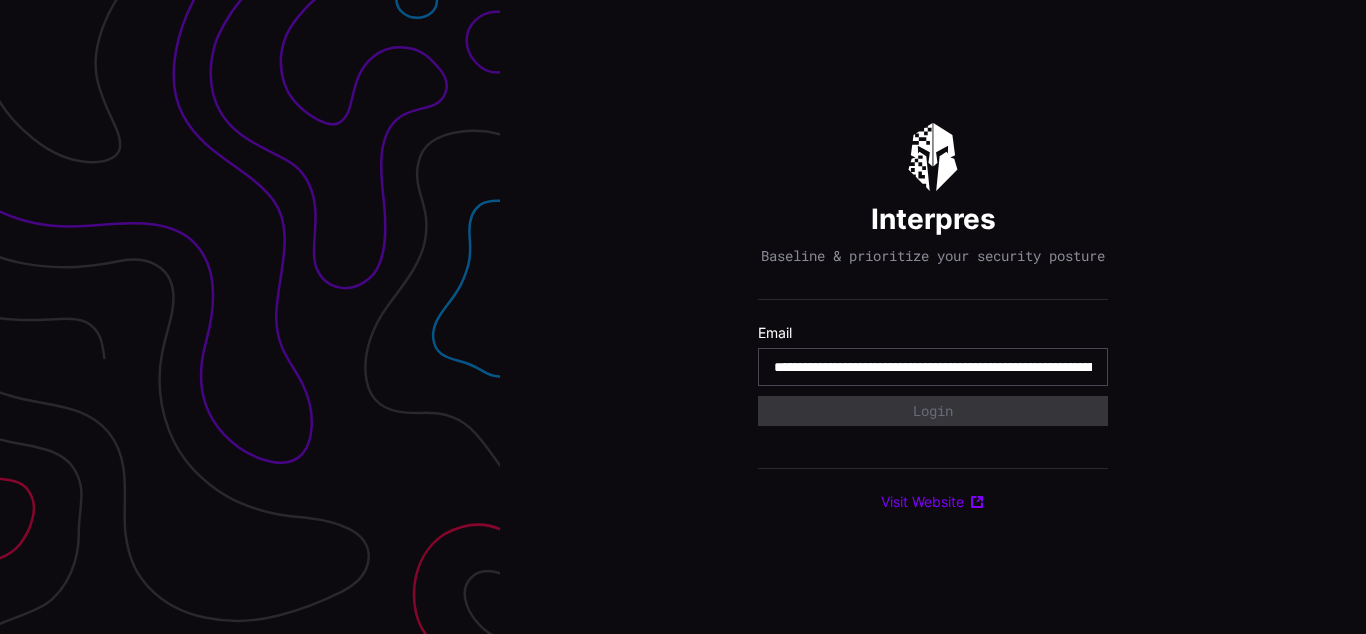 scroll, scrollTop: 0, scrollLeft: 967, axis: horizontal 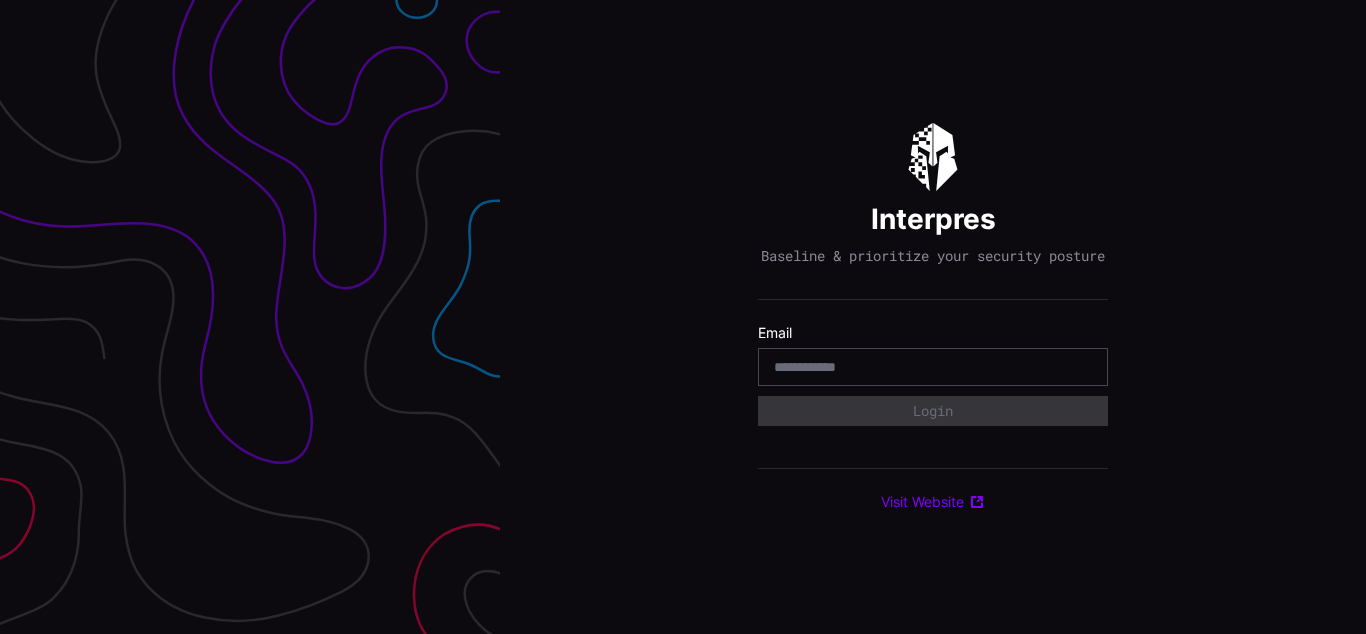 click on "Interpres Baseline & prioritize your security posture Email Login Visit Website" at bounding box center (933, 317) 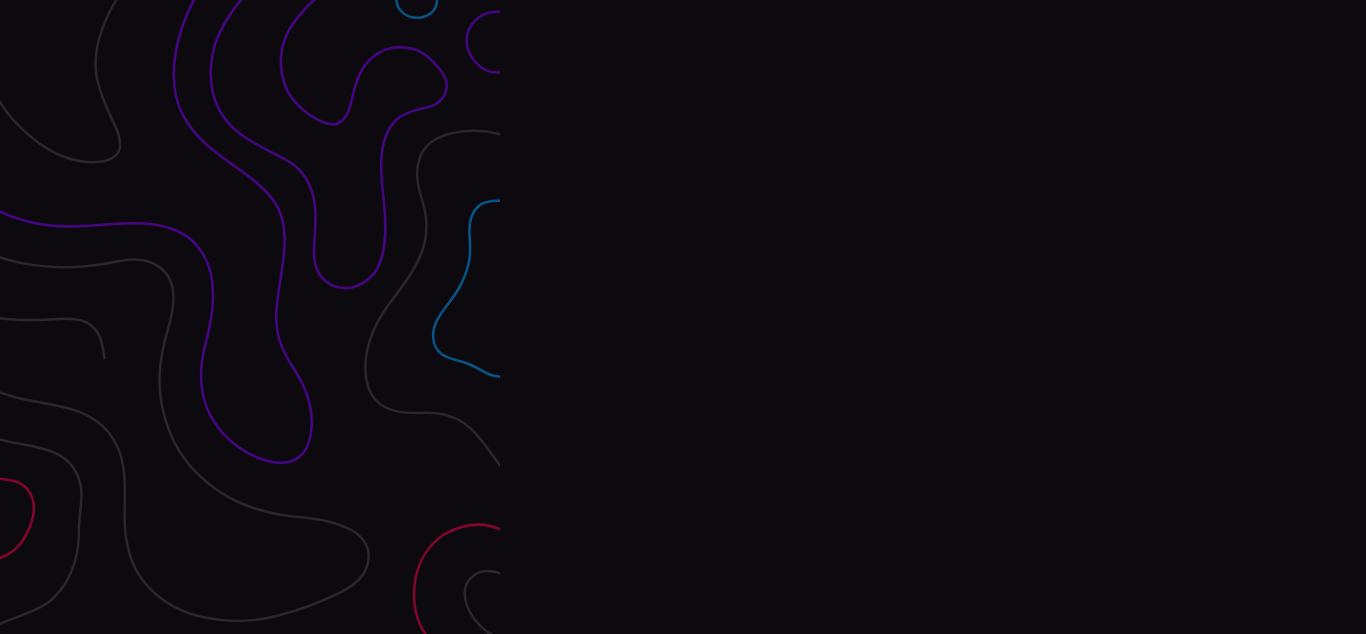 scroll, scrollTop: 0, scrollLeft: 0, axis: both 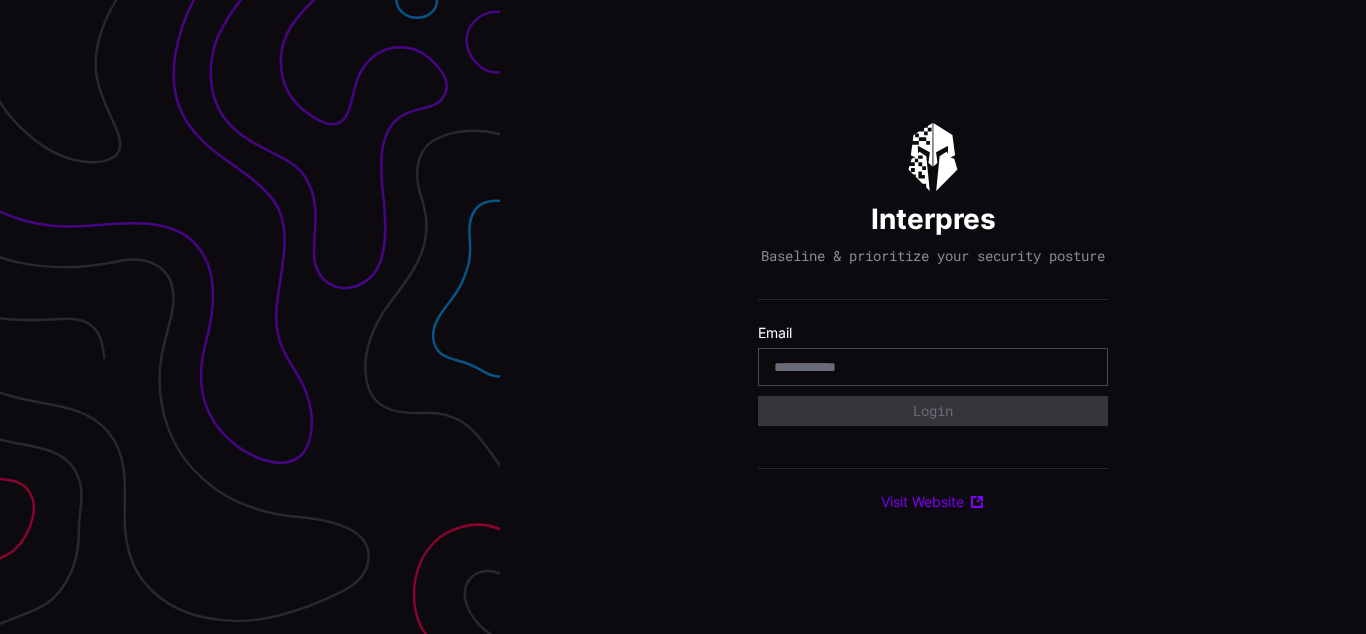 click on "Interpres Baseline & prioritize your security posture Email Login Visit Website" at bounding box center [933, 317] 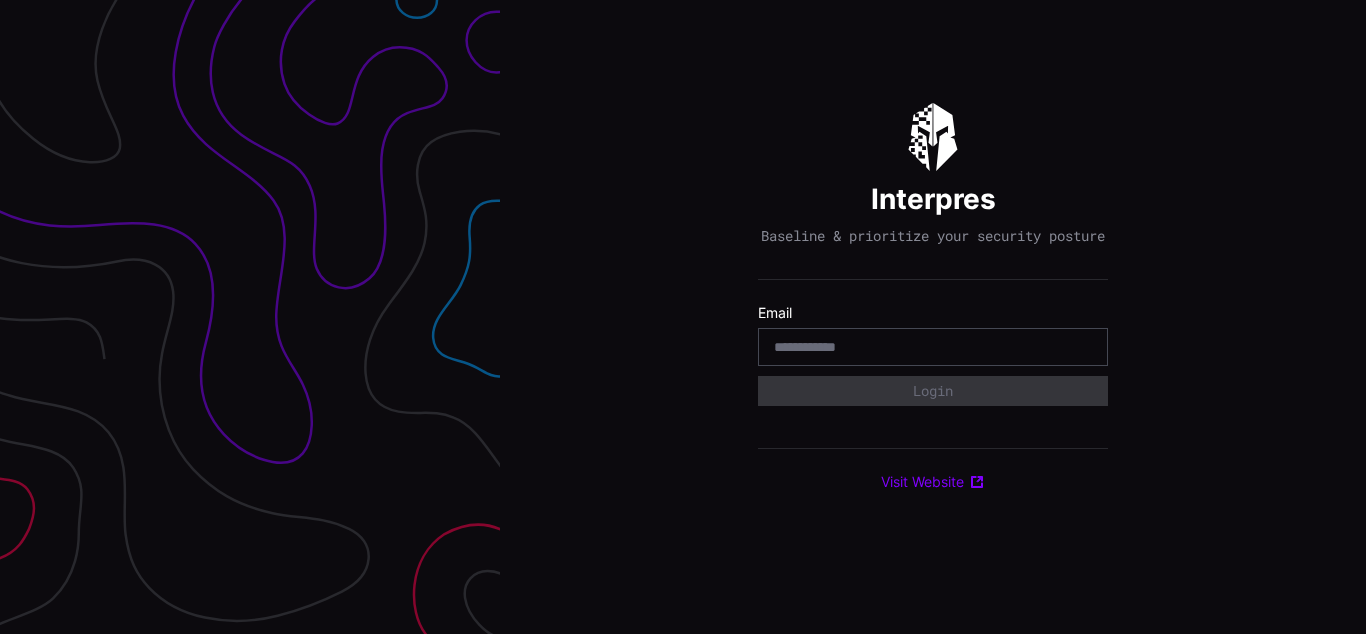 scroll, scrollTop: 0, scrollLeft: 0, axis: both 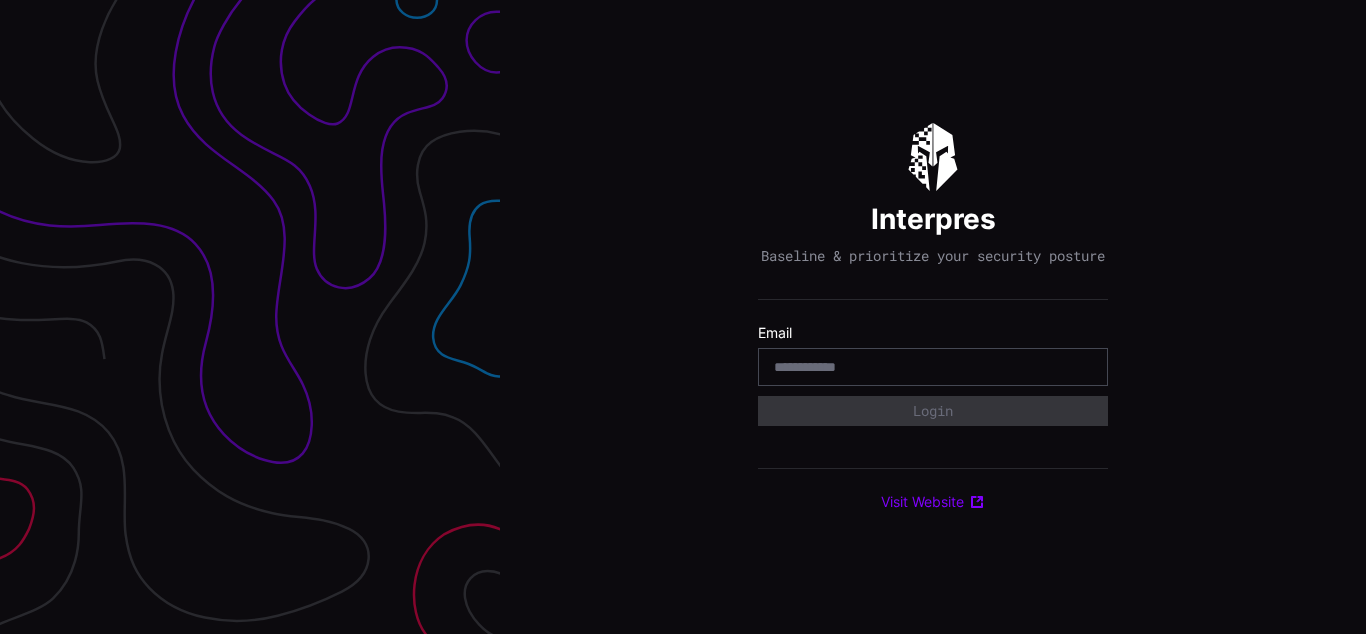click on "Interpres Baseline & prioritize your security posture Email Login Visit Website" at bounding box center [933, 317] 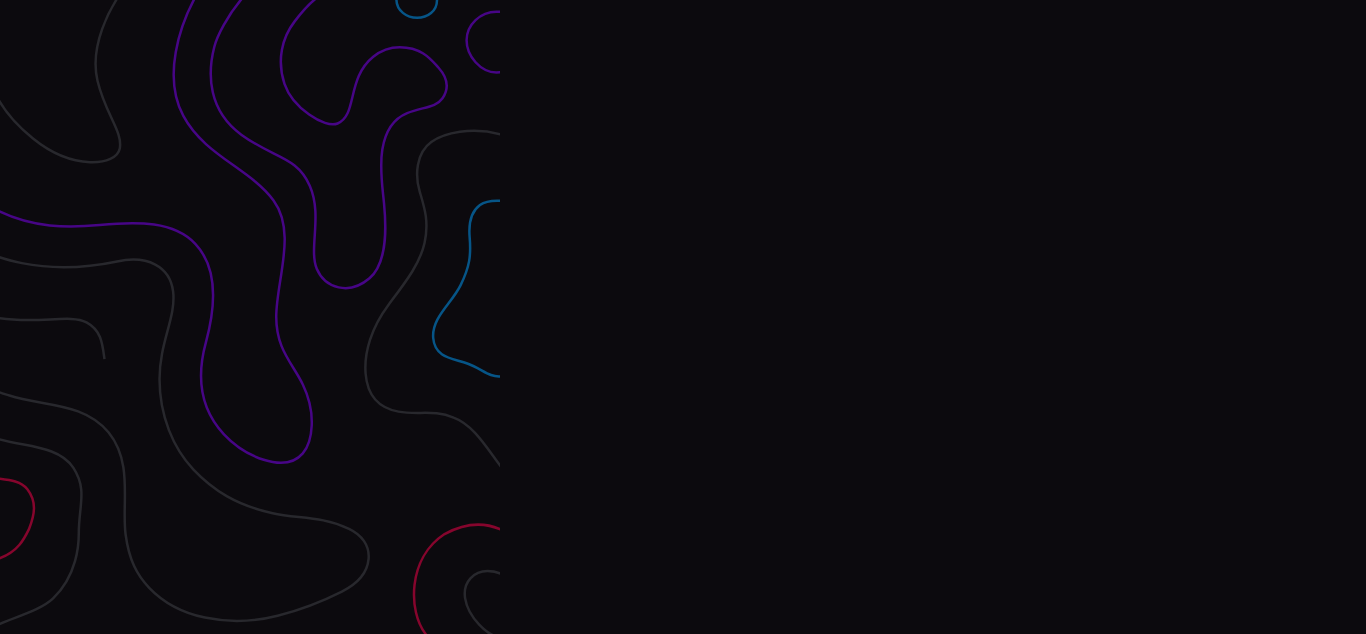 scroll, scrollTop: 0, scrollLeft: 0, axis: both 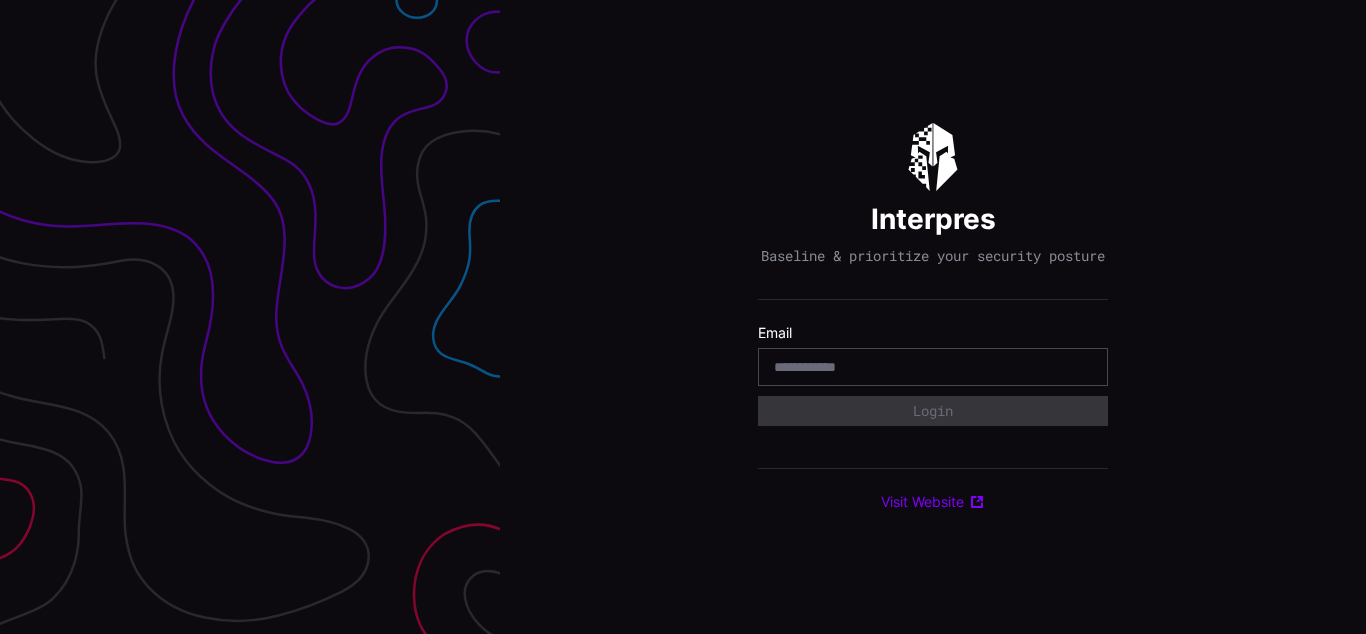 click on "Interpres Baseline & prioritize your security posture Email Login Visit Website" at bounding box center [933, 317] 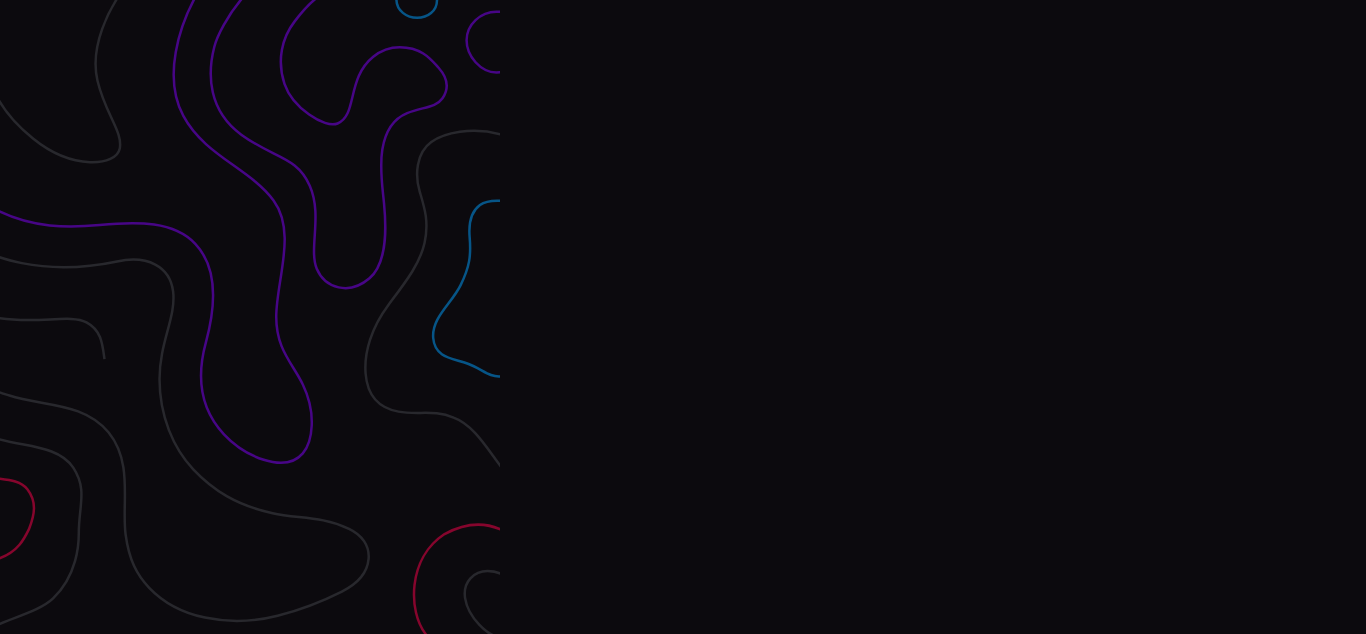 scroll, scrollTop: 0, scrollLeft: 0, axis: both 